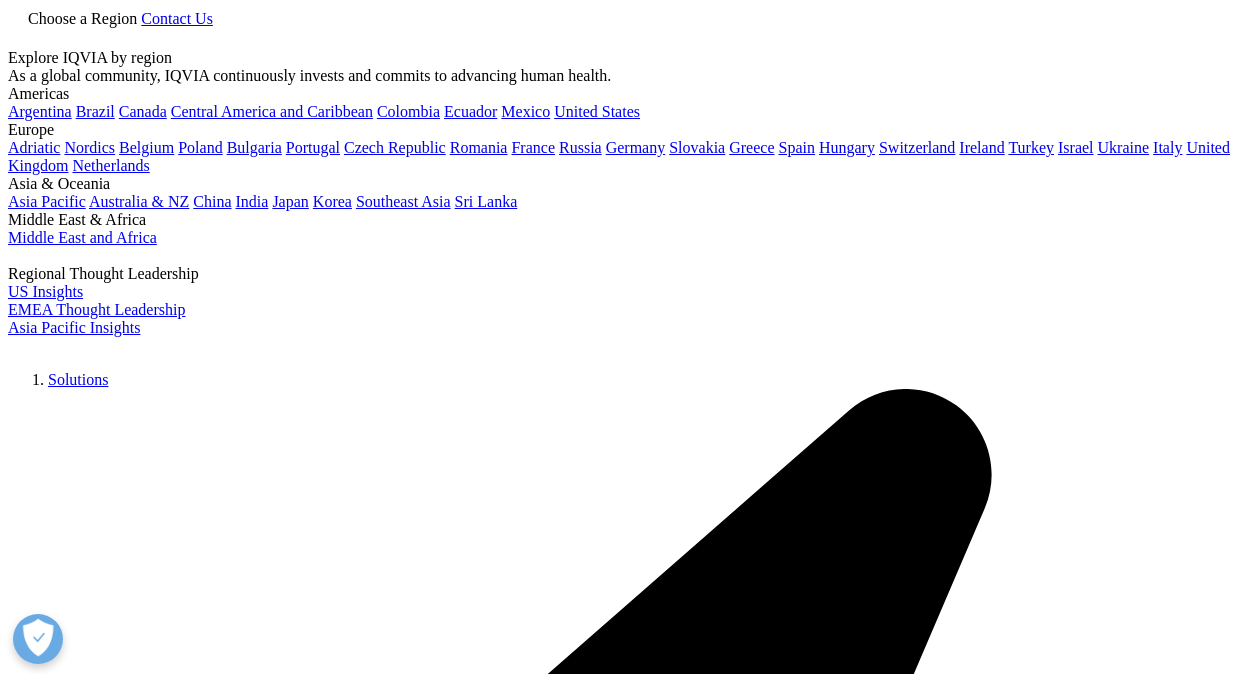 scroll, scrollTop: 0, scrollLeft: 0, axis: both 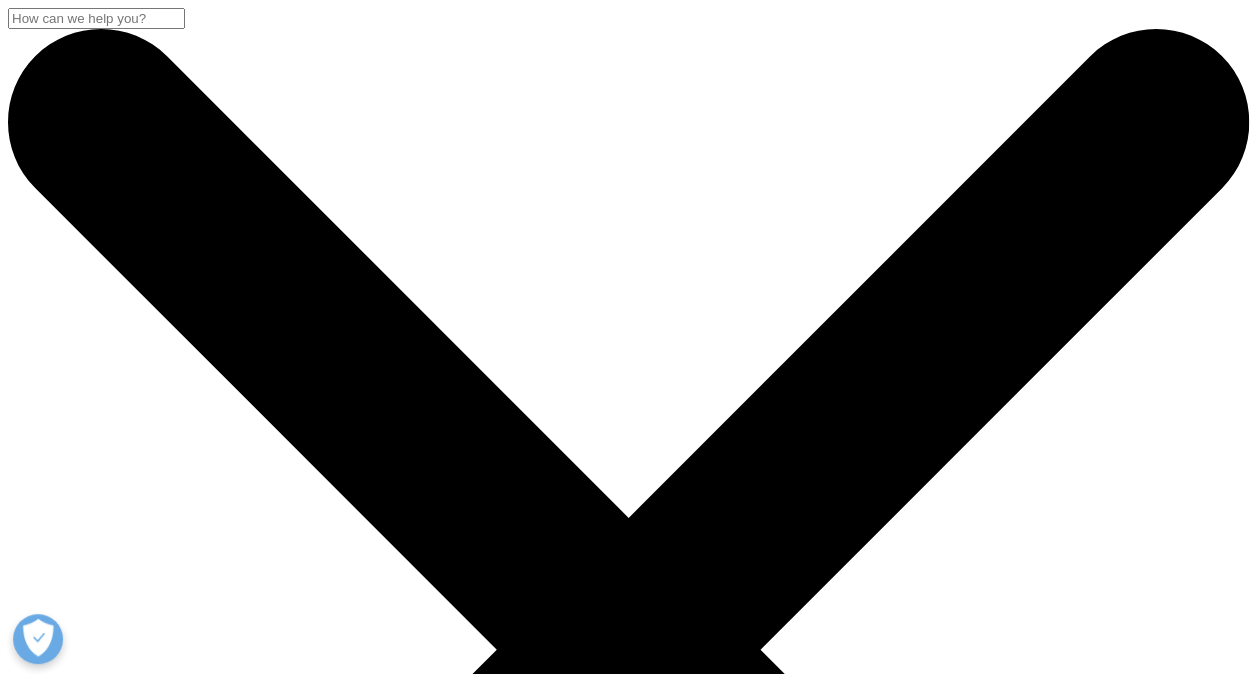 click on "Mar 26, 2025" at bounding box center [628, 25327] 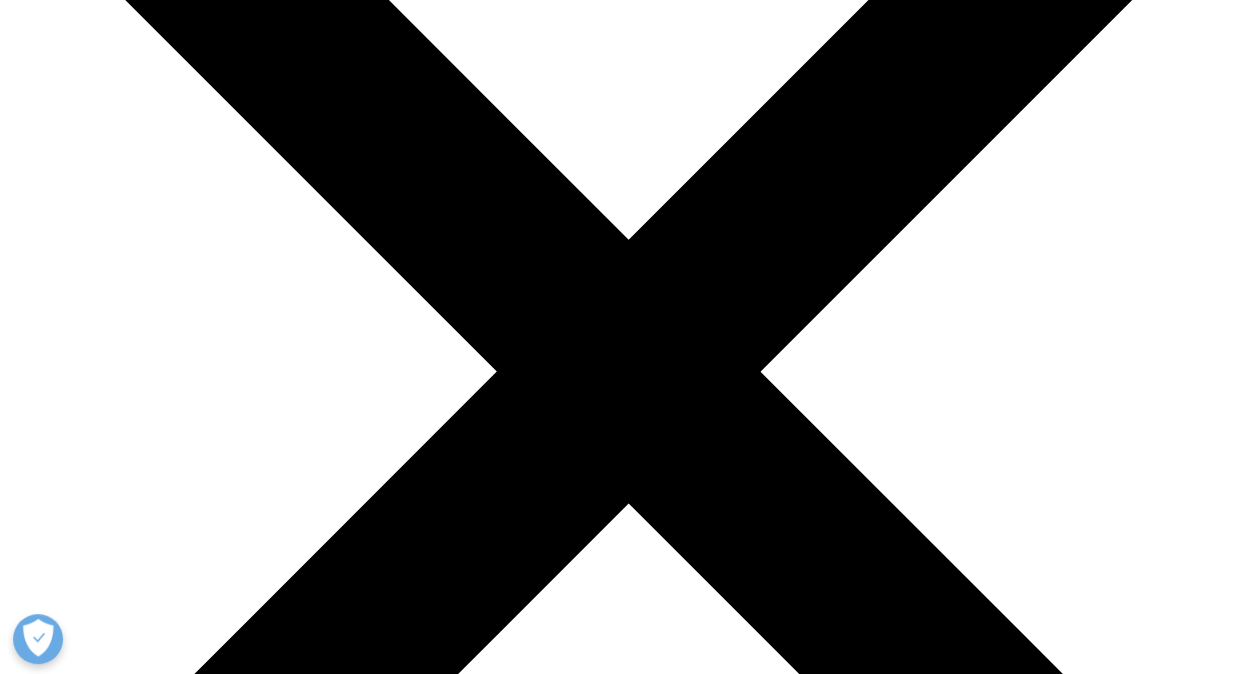 scroll, scrollTop: 0, scrollLeft: 0, axis: both 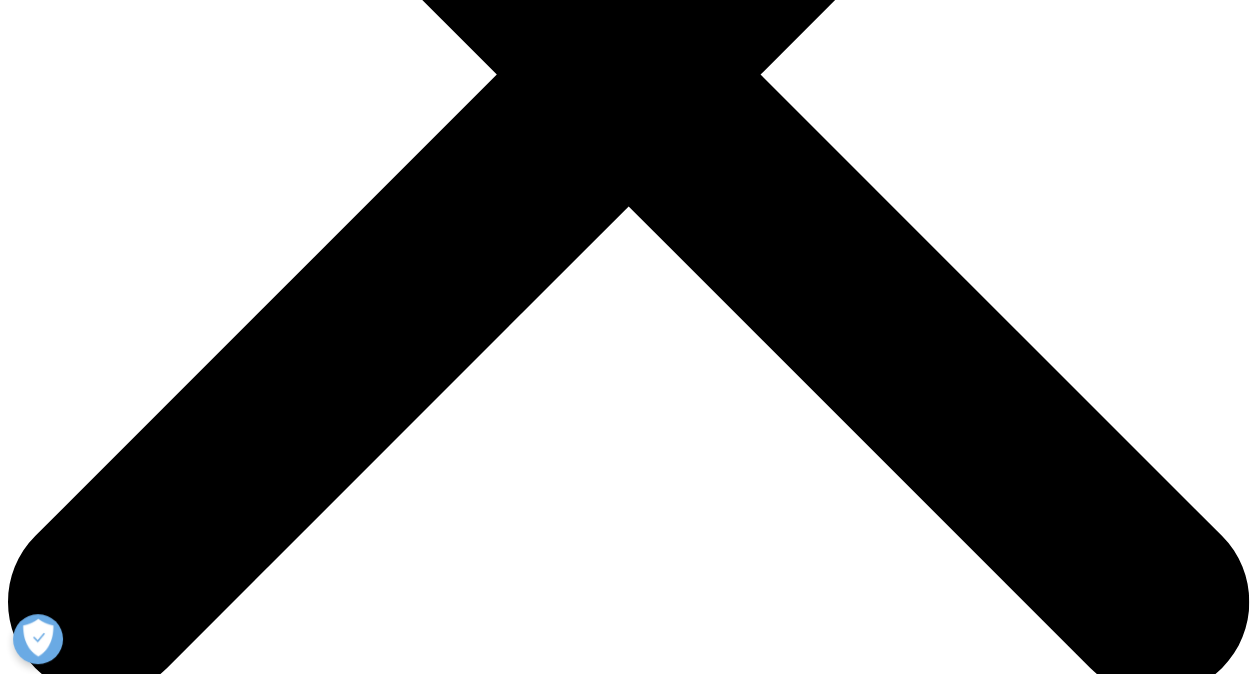 click on "Download" at bounding box center [41, 25423] 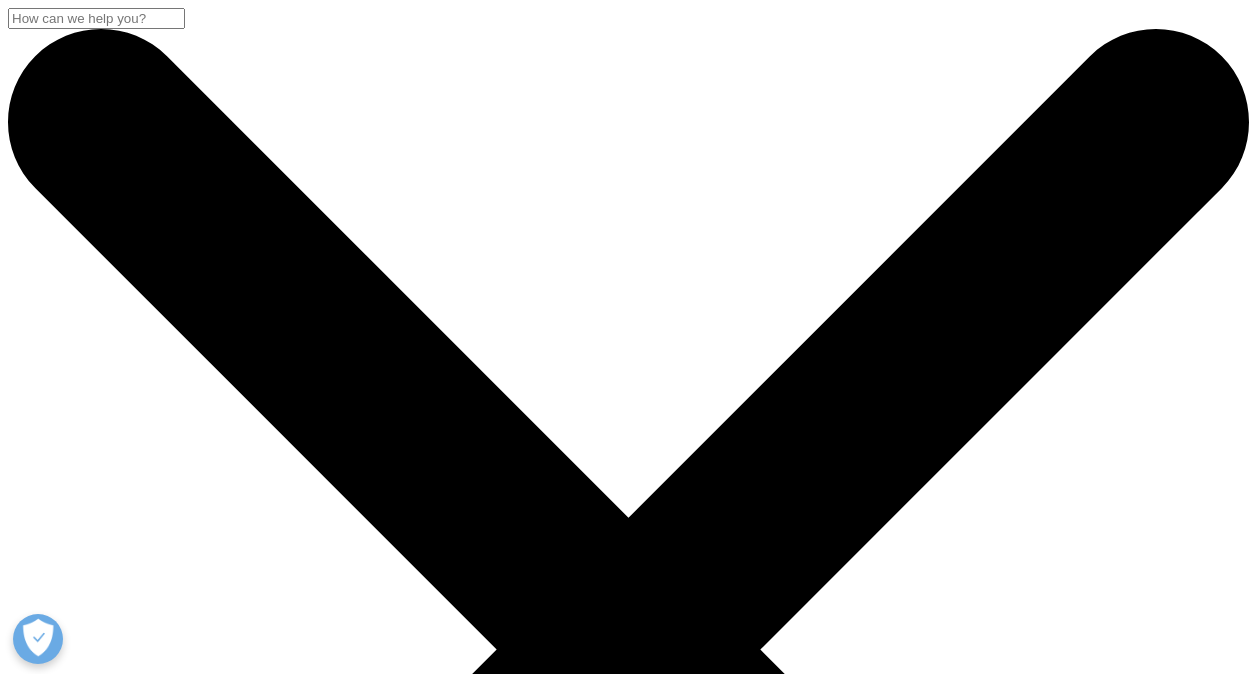 scroll, scrollTop: 0, scrollLeft: 0, axis: both 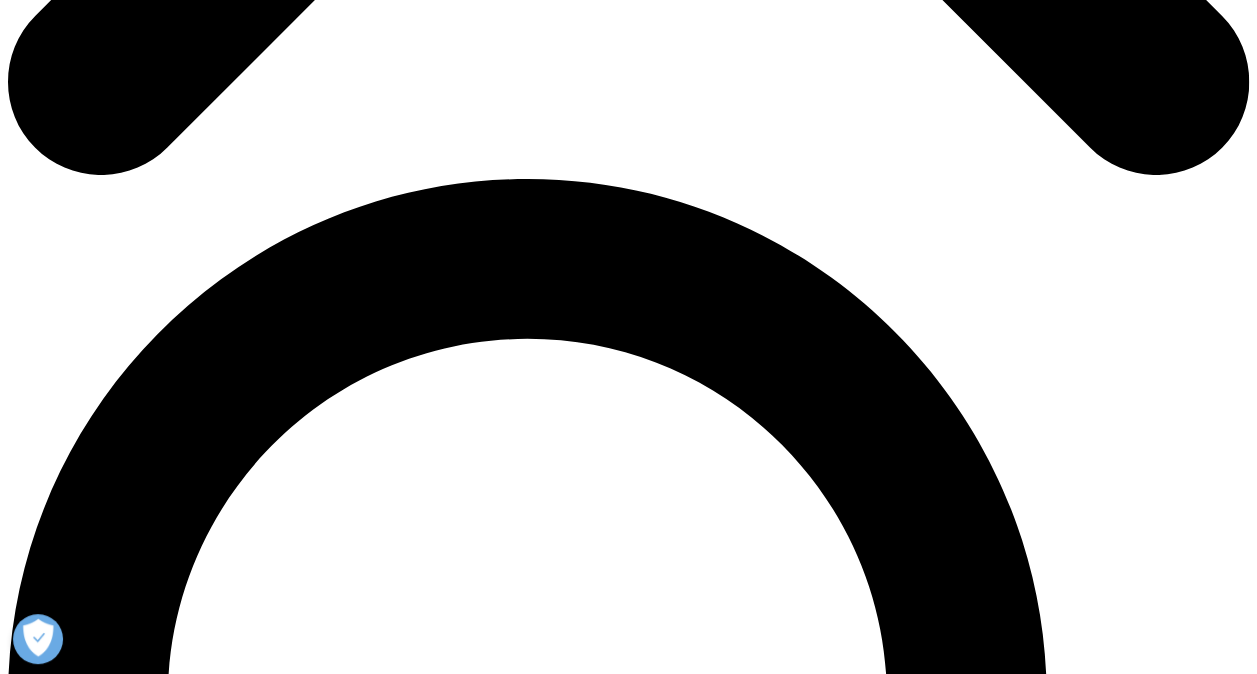 click on "Unlocking Biosimilar Potential" at bounding box center [628, 110345] 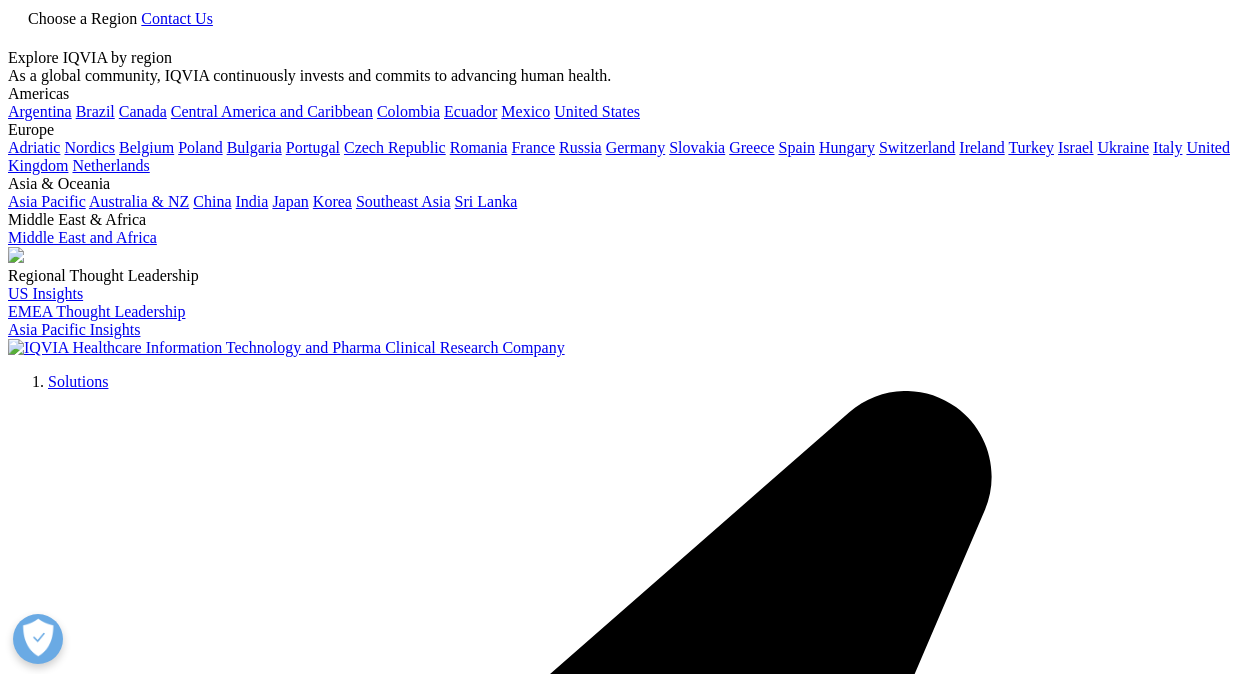 scroll, scrollTop: 0, scrollLeft: 0, axis: both 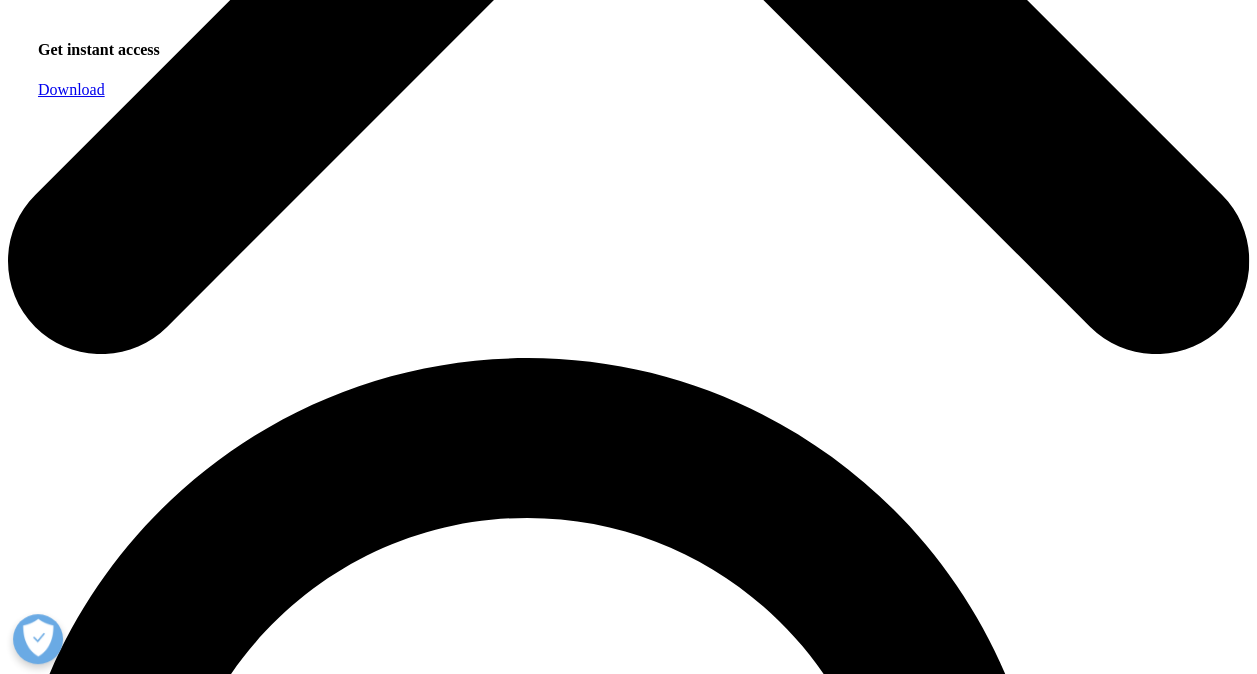 click on "Download" at bounding box center [71, 89] 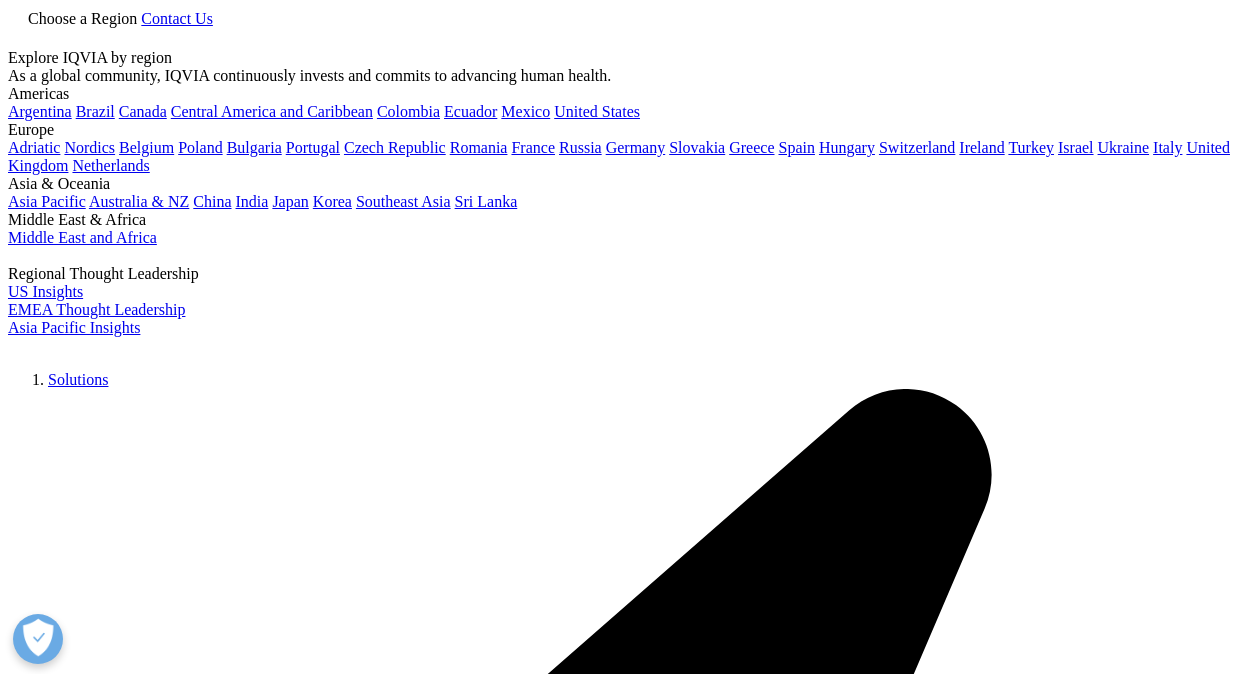 scroll, scrollTop: 1095, scrollLeft: 0, axis: vertical 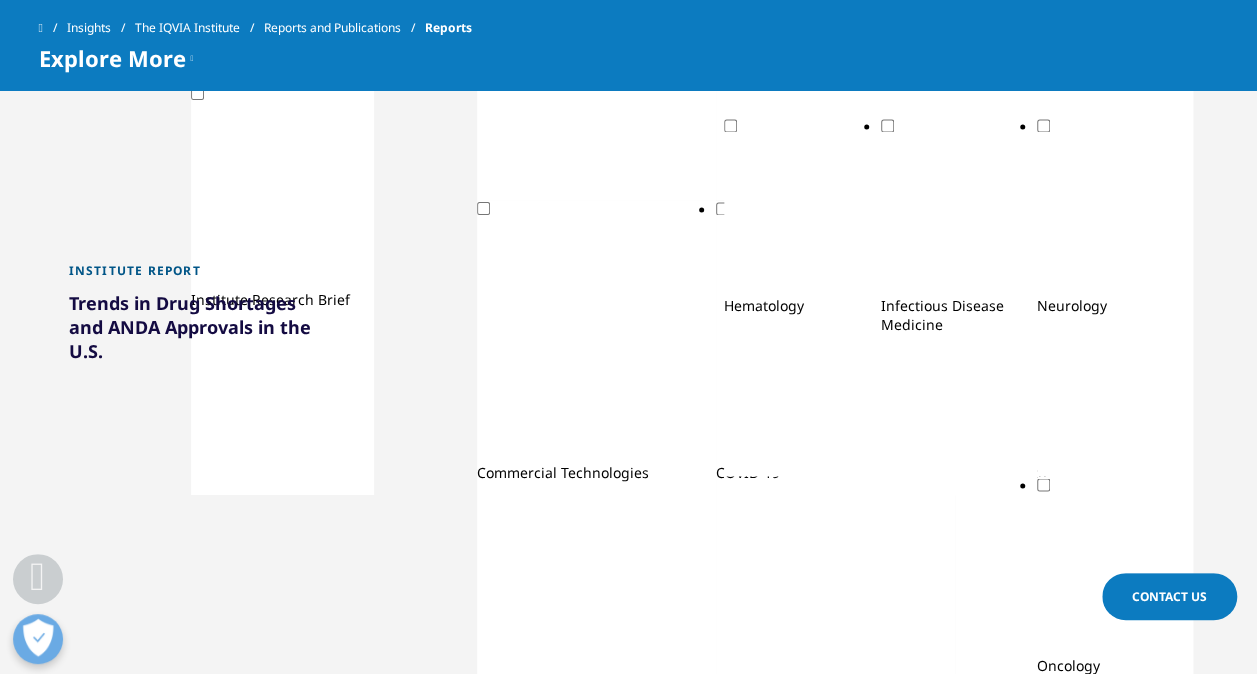 click at bounding box center (198, 2477) 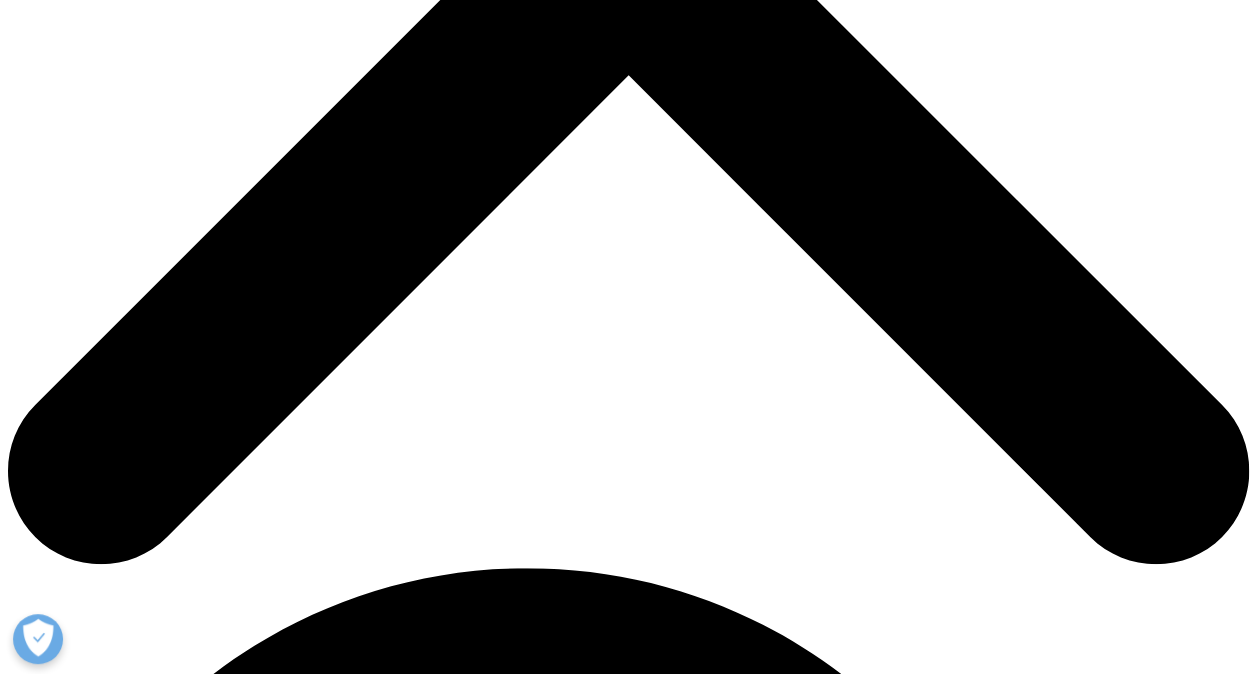 scroll, scrollTop: 0, scrollLeft: 0, axis: both 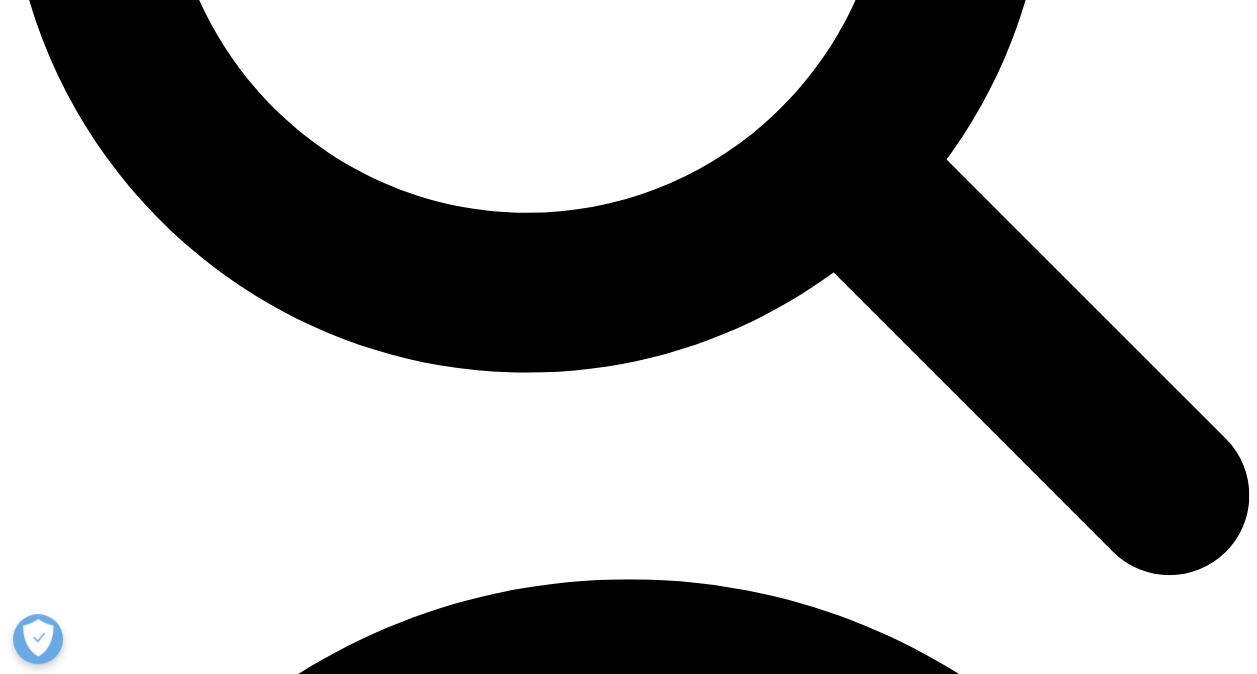 click on "Load More Results" at bounding box center [69, 107598] 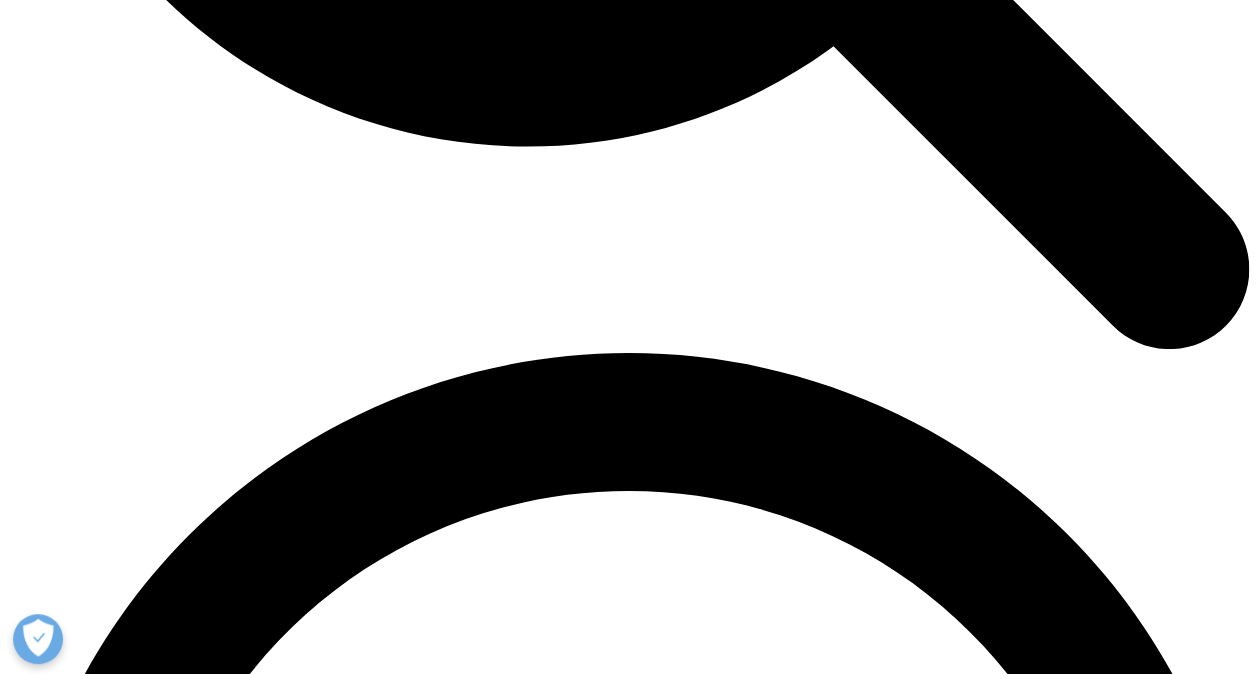 scroll, scrollTop: 2215, scrollLeft: 0, axis: vertical 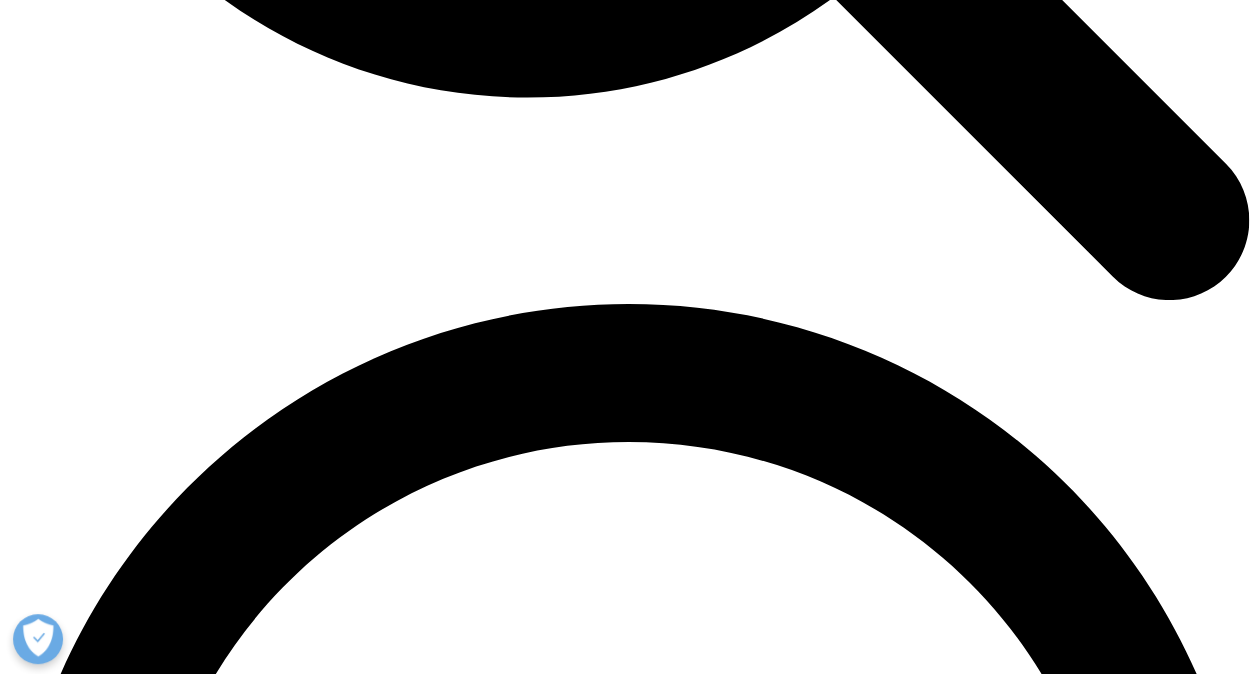 click at bounding box center [628, 108092] 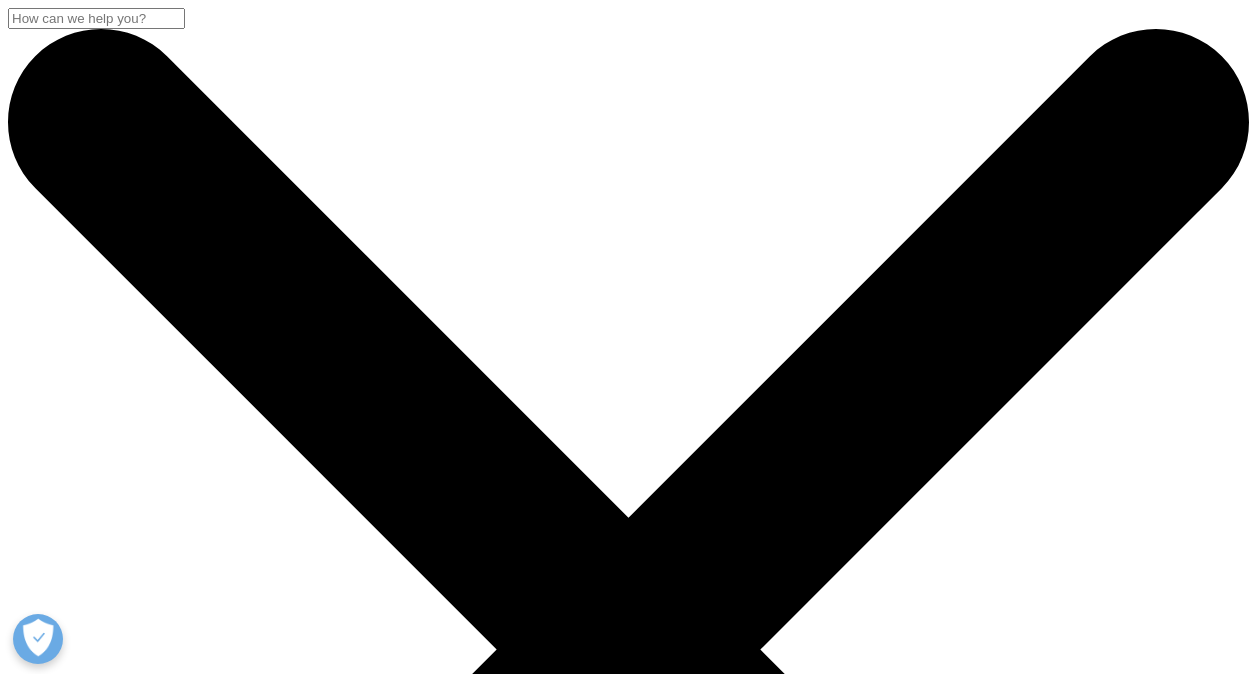 scroll, scrollTop: 0, scrollLeft: 0, axis: both 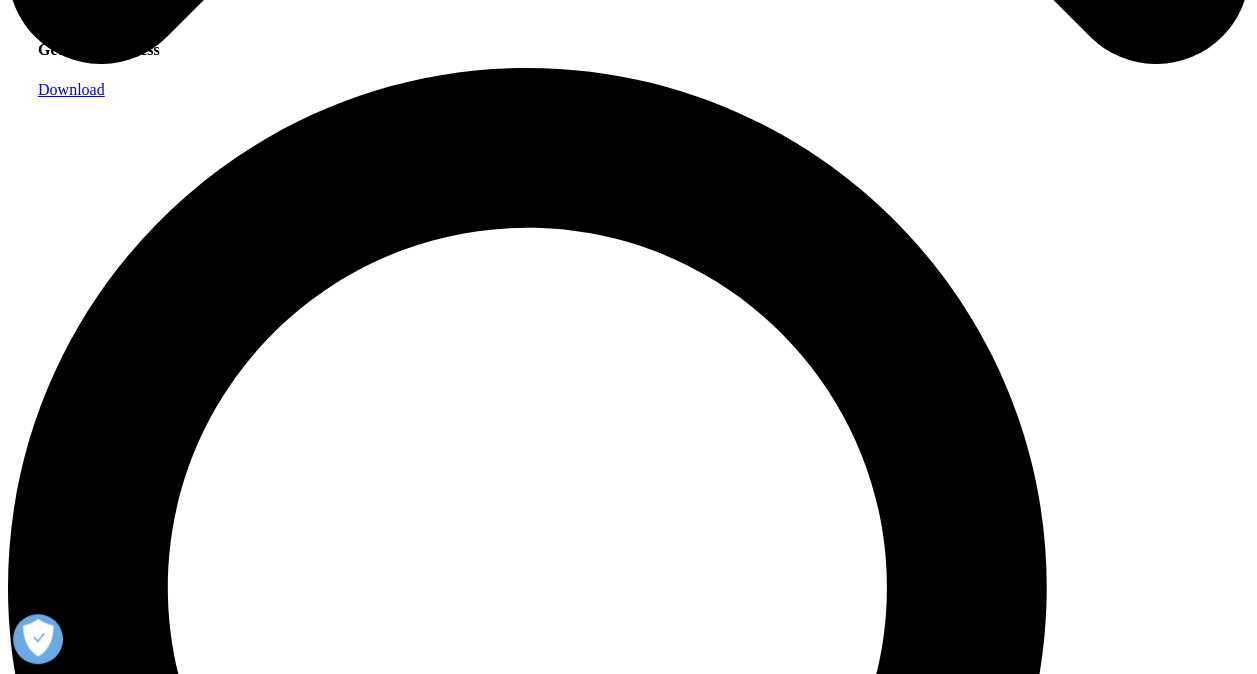click on "Download" at bounding box center (71, 89) 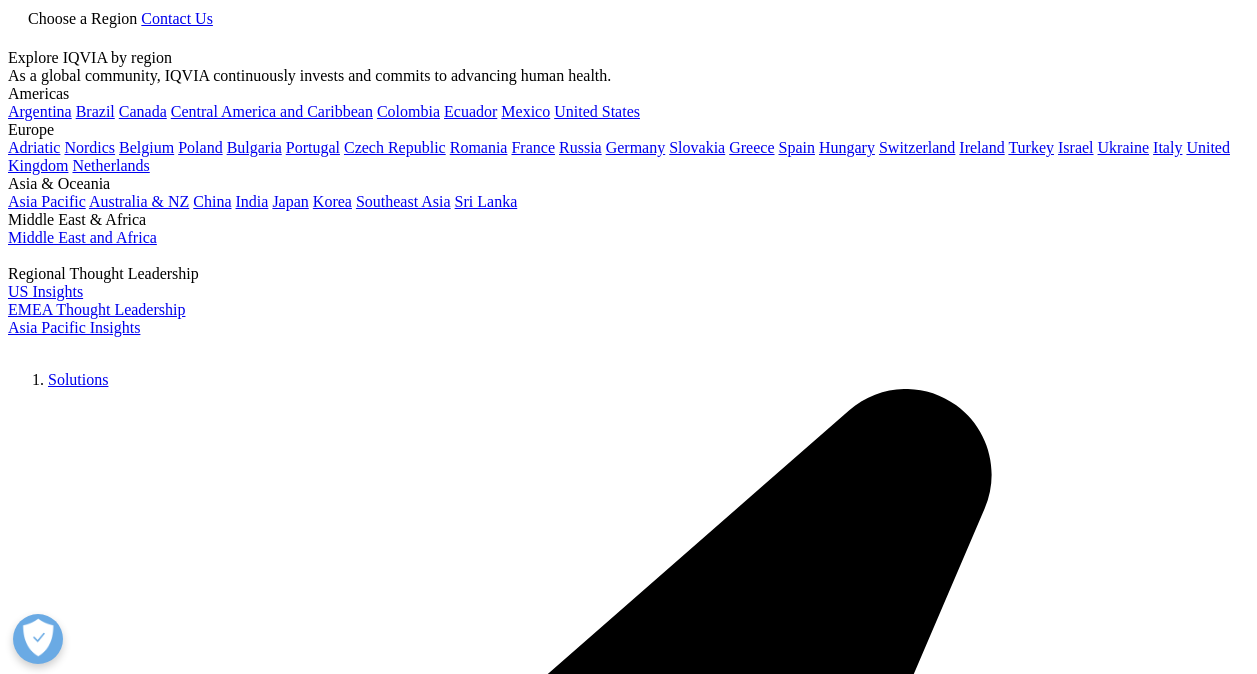 scroll, scrollTop: 0, scrollLeft: 0, axis: both 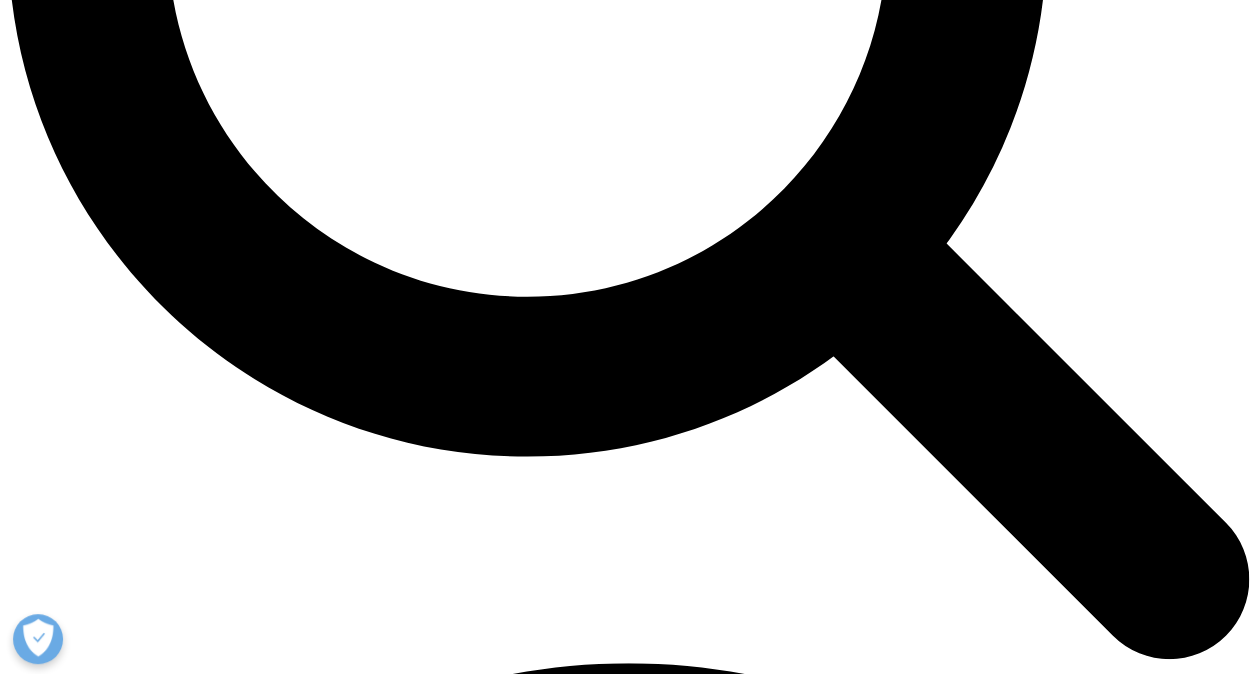 click on "Load More Results" at bounding box center (69, 107678) 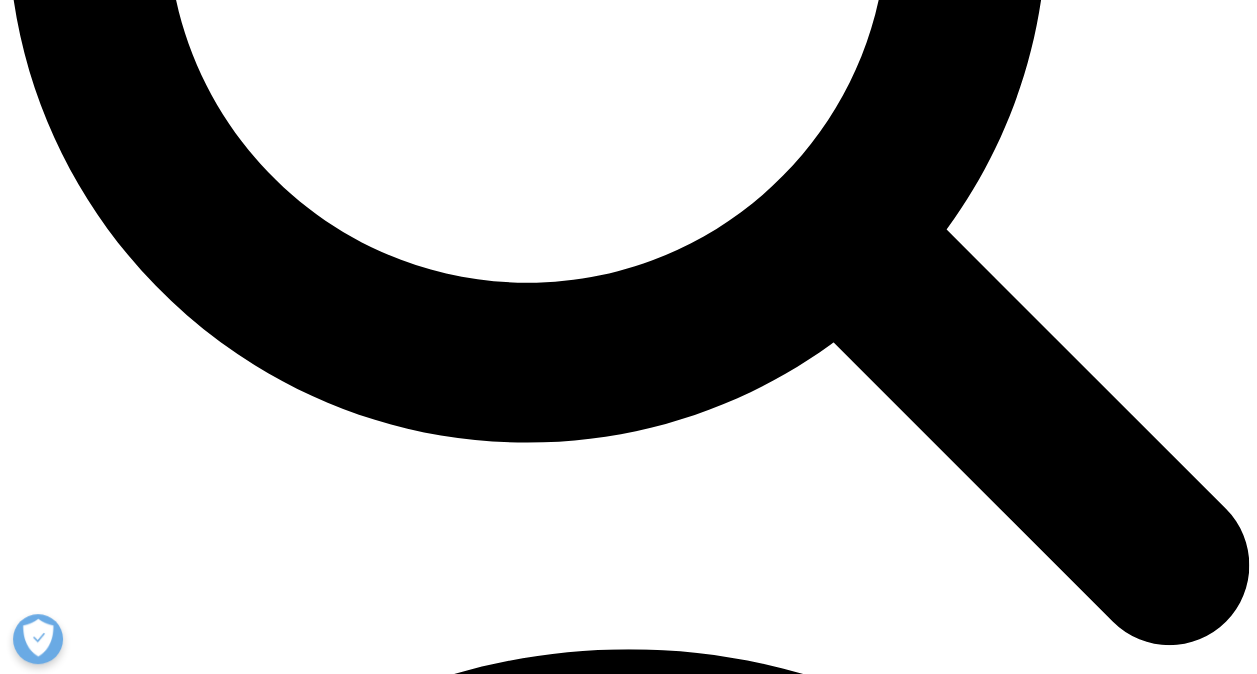 scroll, scrollTop: 1878, scrollLeft: 0, axis: vertical 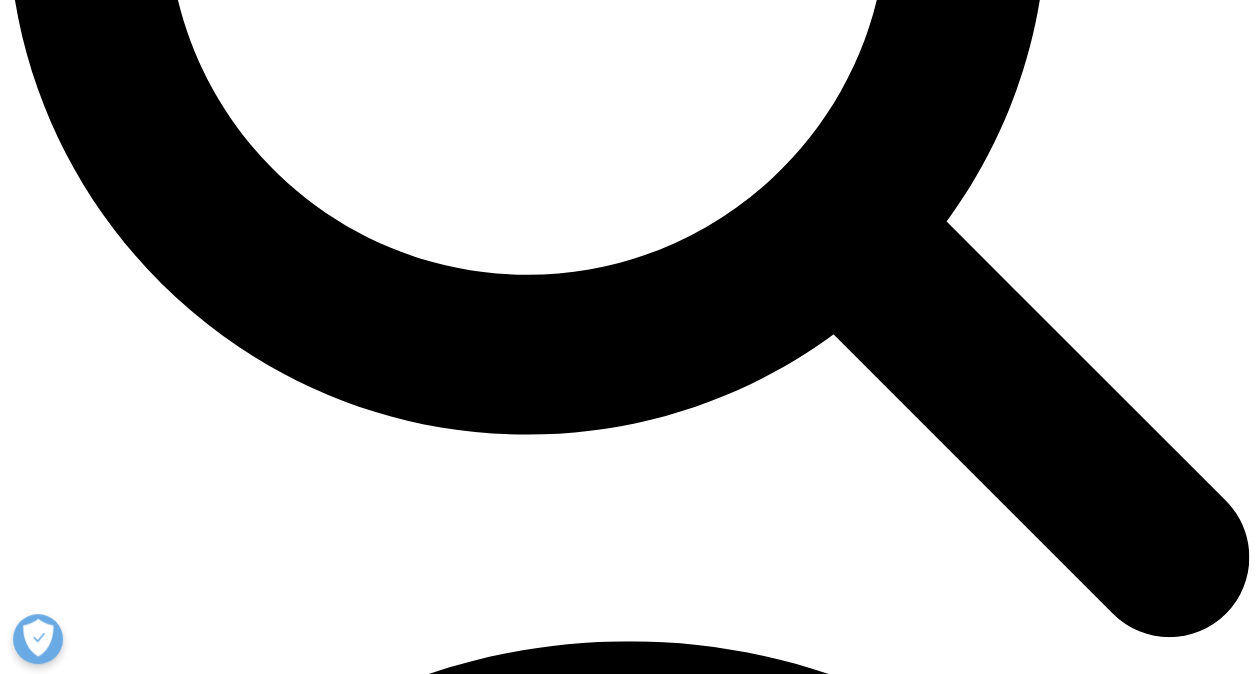 click on "Proliferation of Innovation Over Time" at bounding box center [628, 109865] 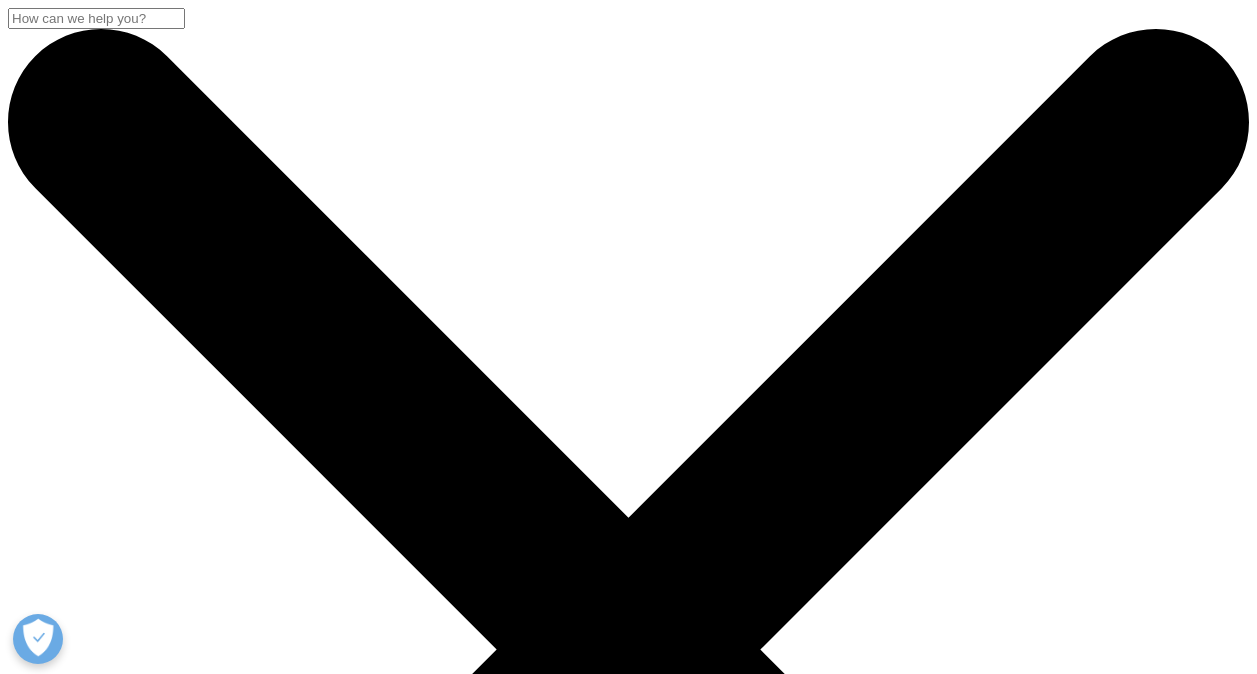 scroll, scrollTop: 0, scrollLeft: 0, axis: both 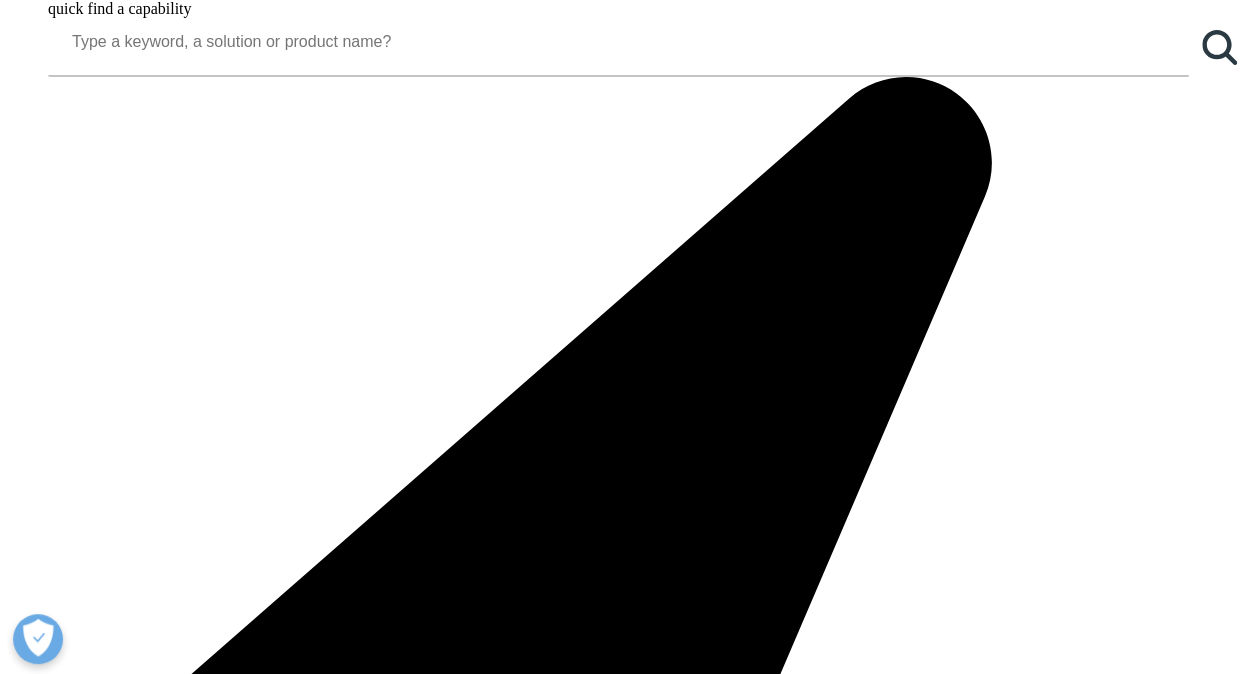 click on "Load More Results" at bounding box center (628, 15891) 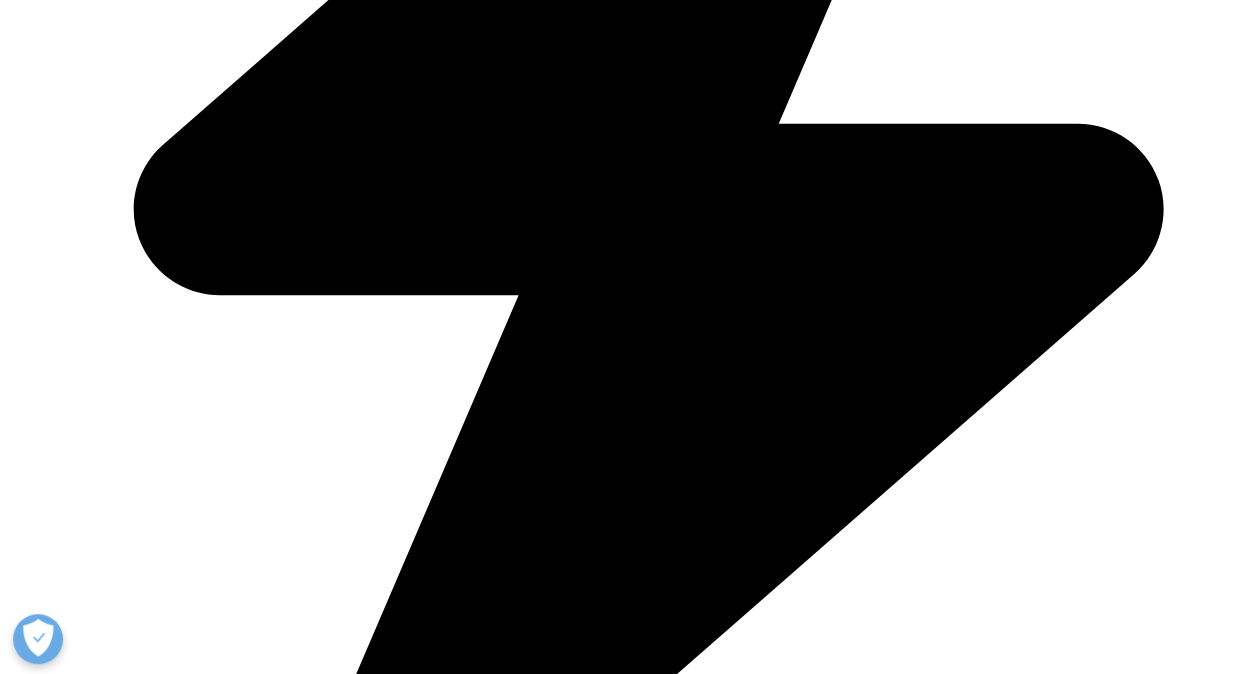 scroll, scrollTop: 2562, scrollLeft: 0, axis: vertical 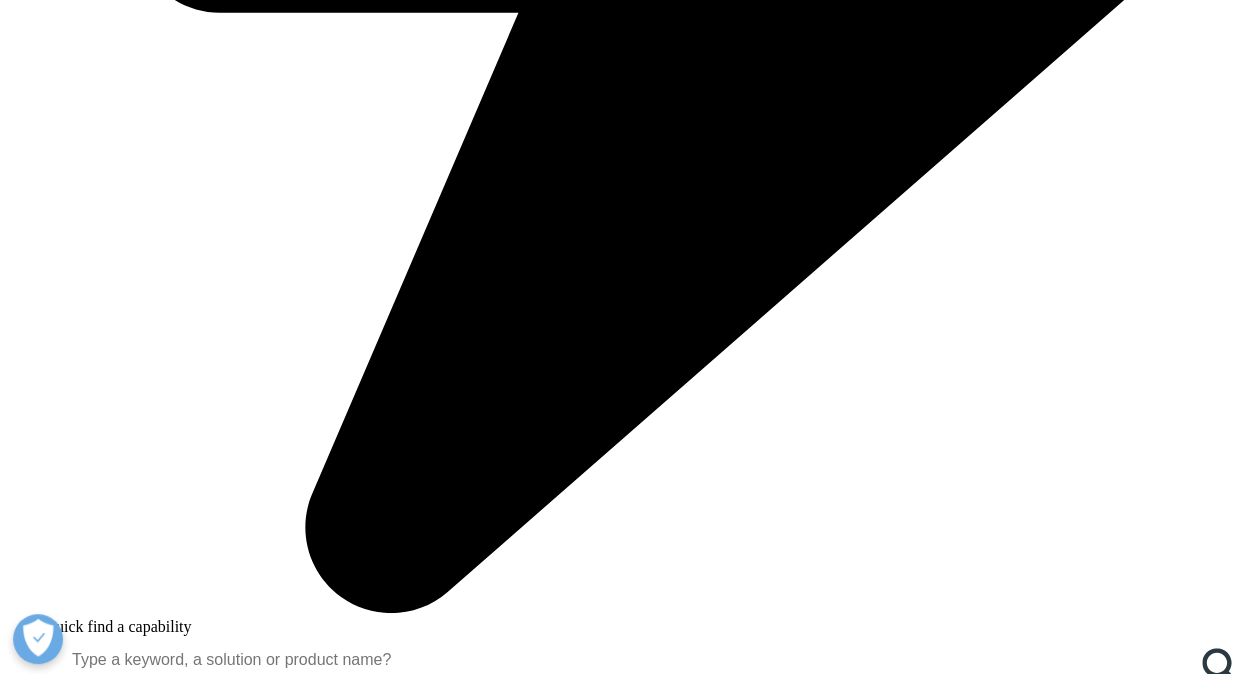 click on "America's Greatness in the Biopharmaceutical Sector" at bounding box center [873, 20440] 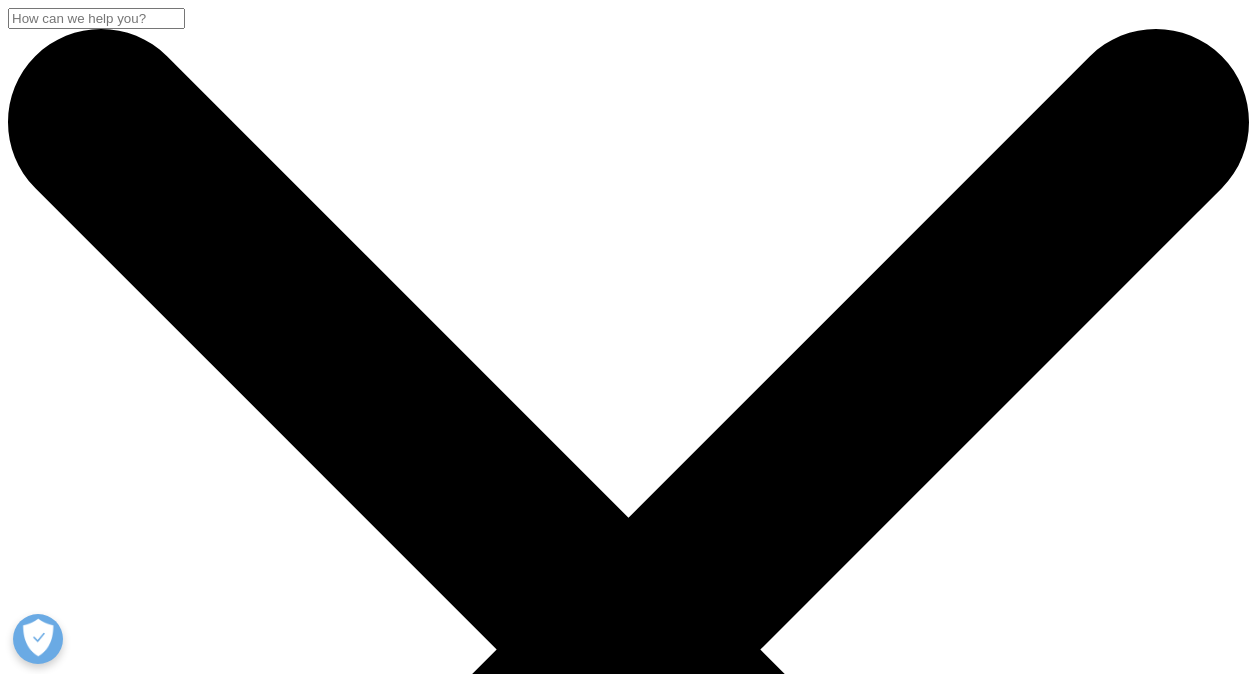 scroll, scrollTop: 0, scrollLeft: 0, axis: both 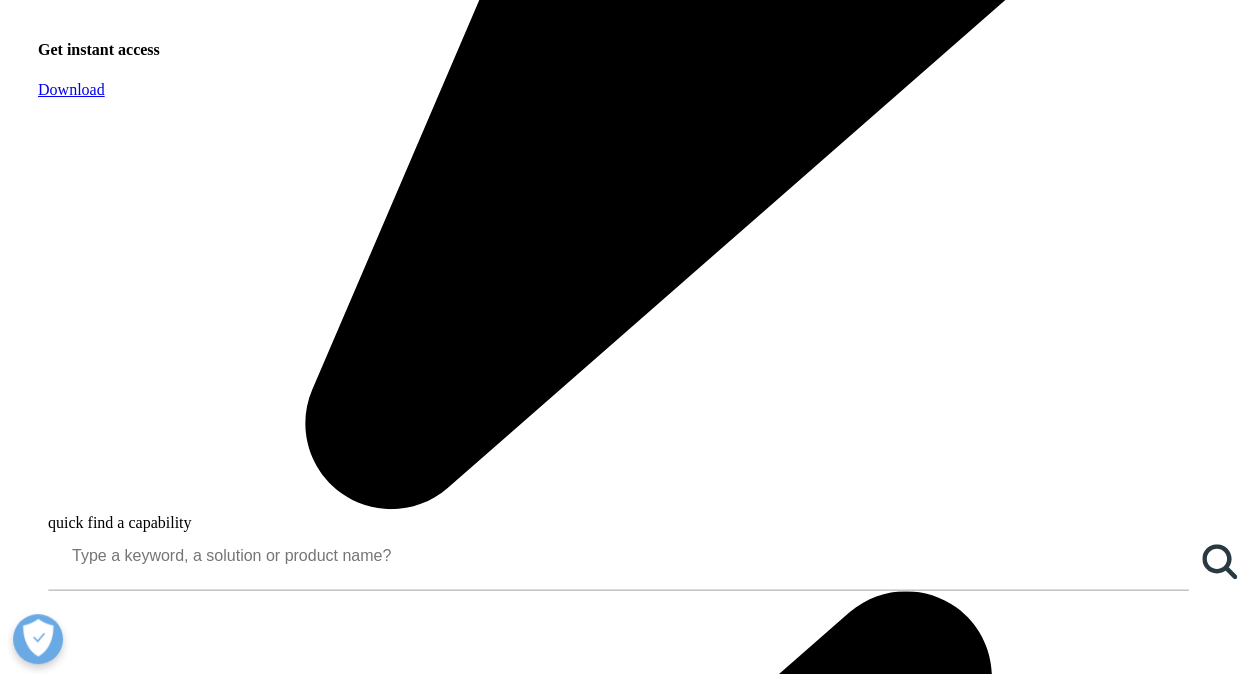click on "Download" at bounding box center (71, 89) 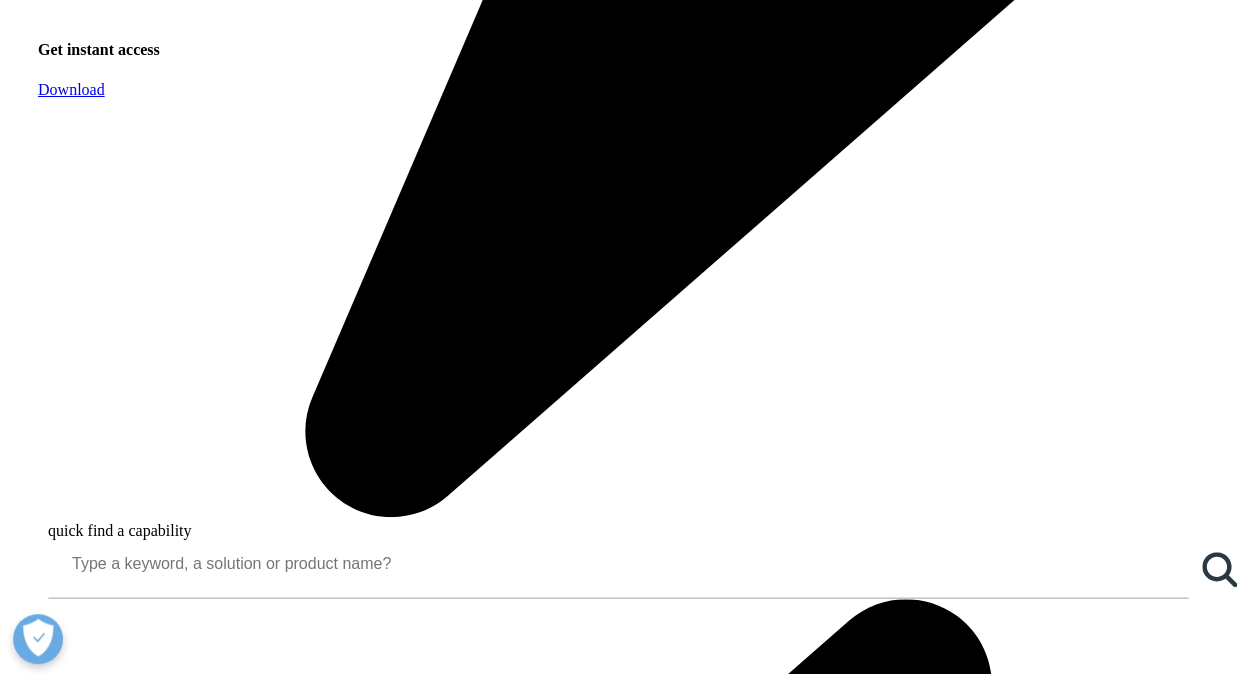scroll, scrollTop: 0, scrollLeft: 0, axis: both 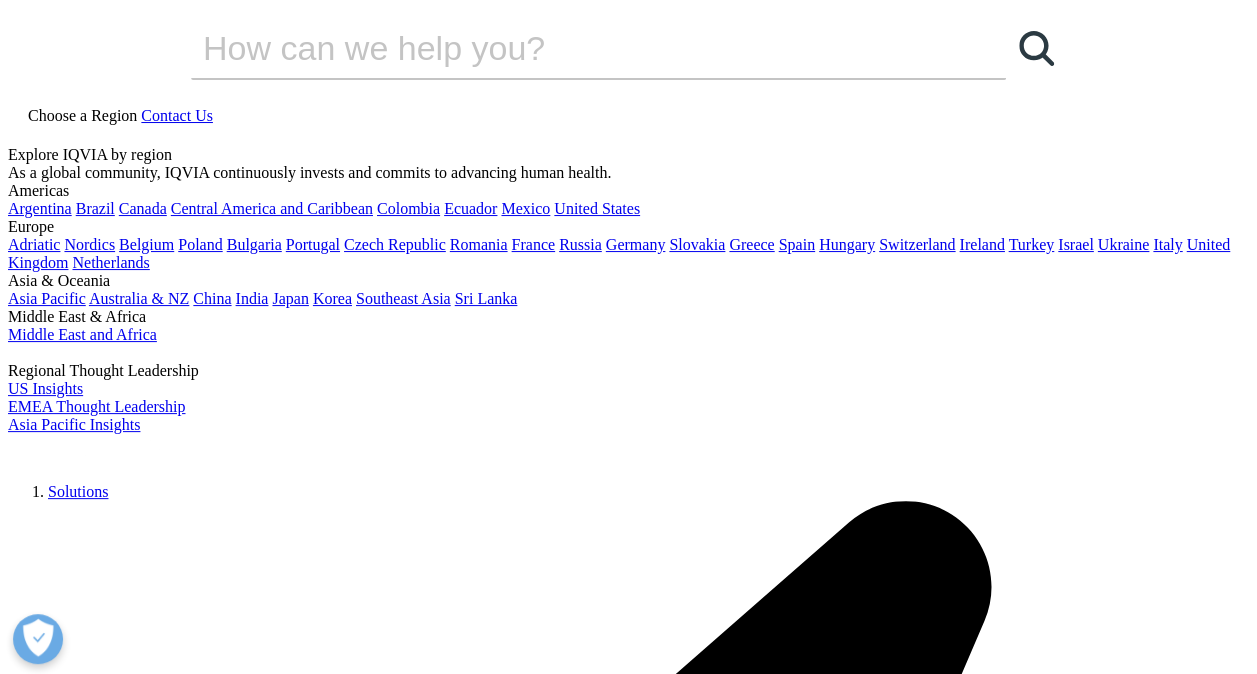 click at bounding box center [16, 136] 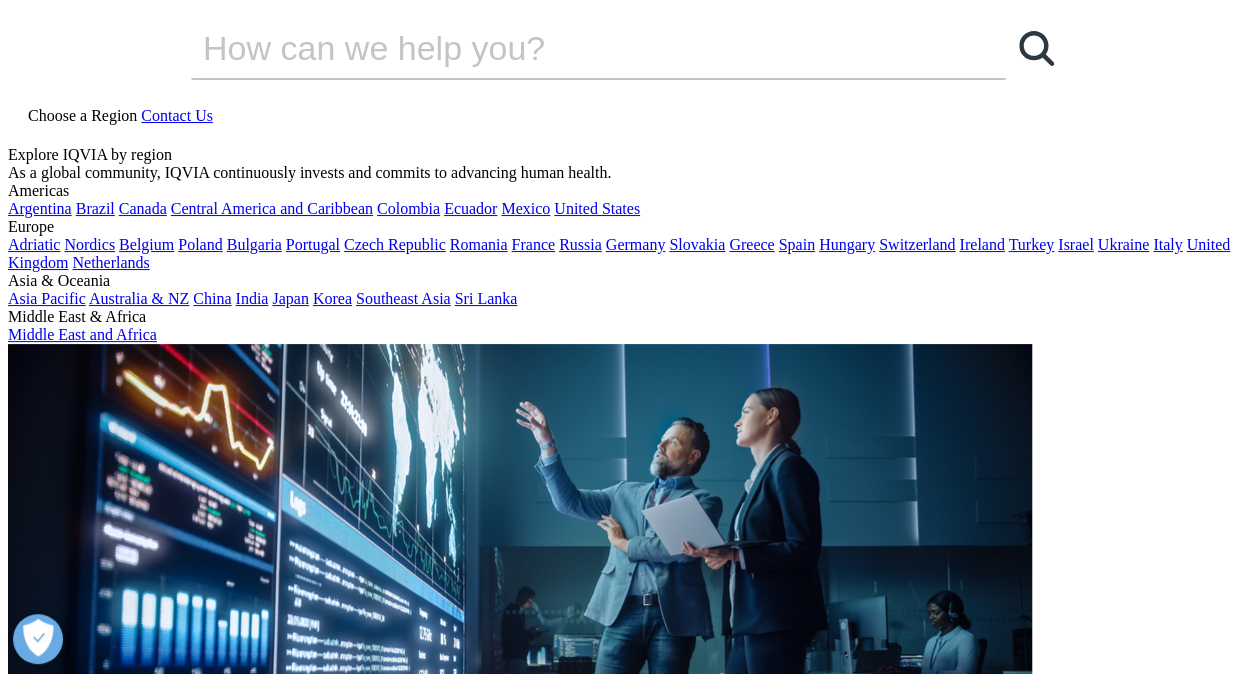 click at bounding box center [570, 48] 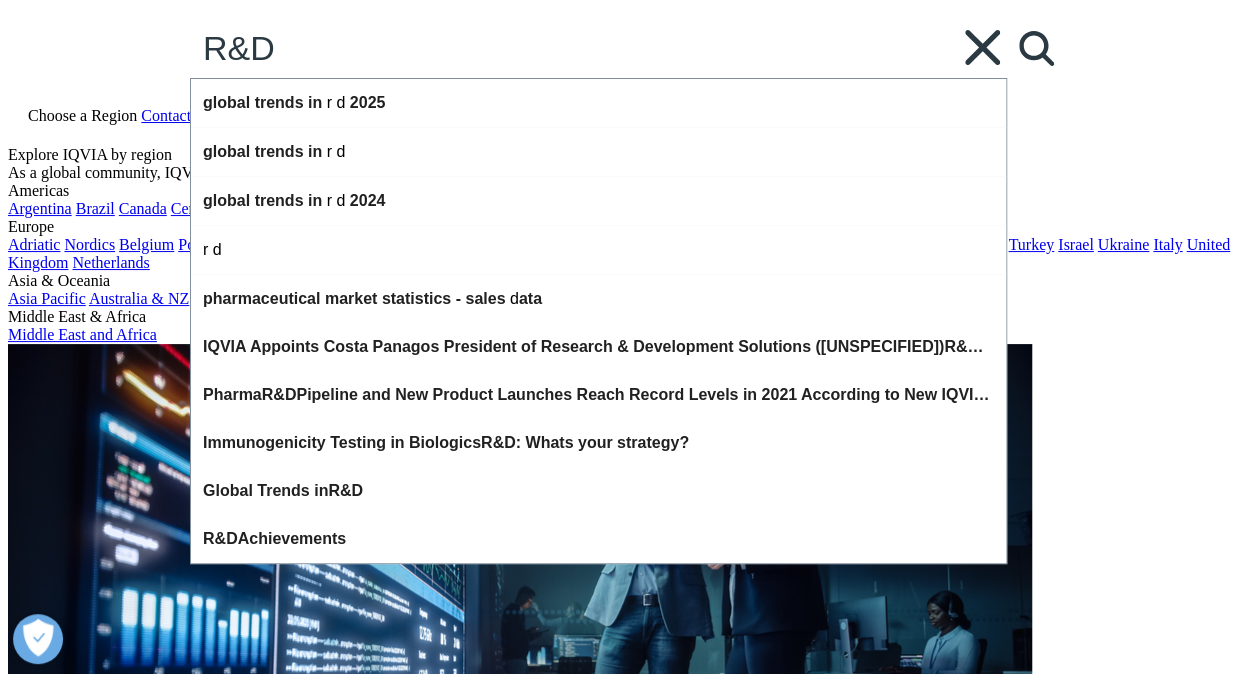type on "R&D" 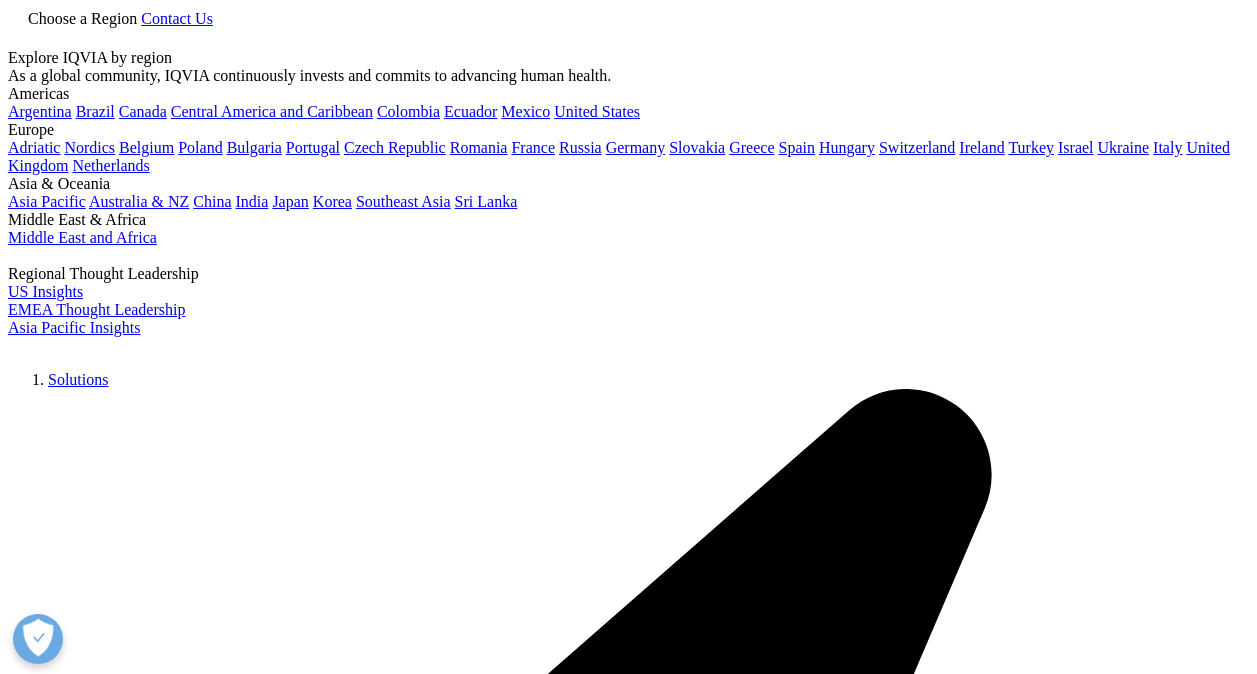 scroll, scrollTop: 0, scrollLeft: 0, axis: both 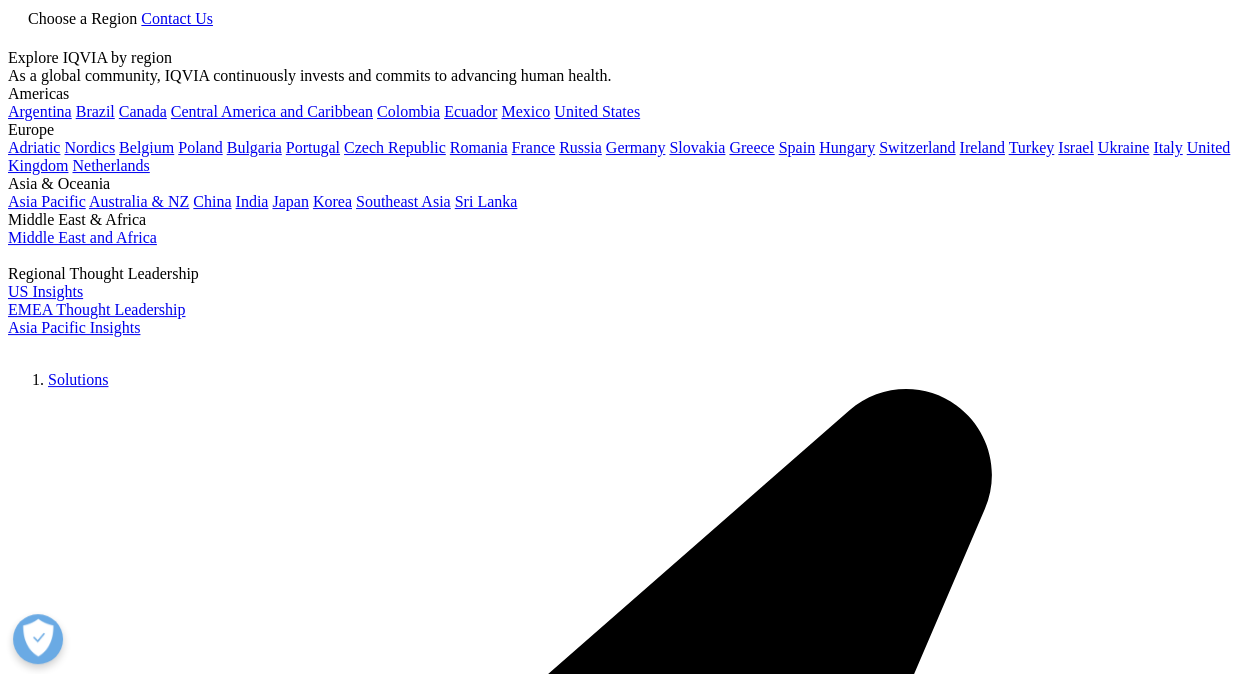 type on "R&D" 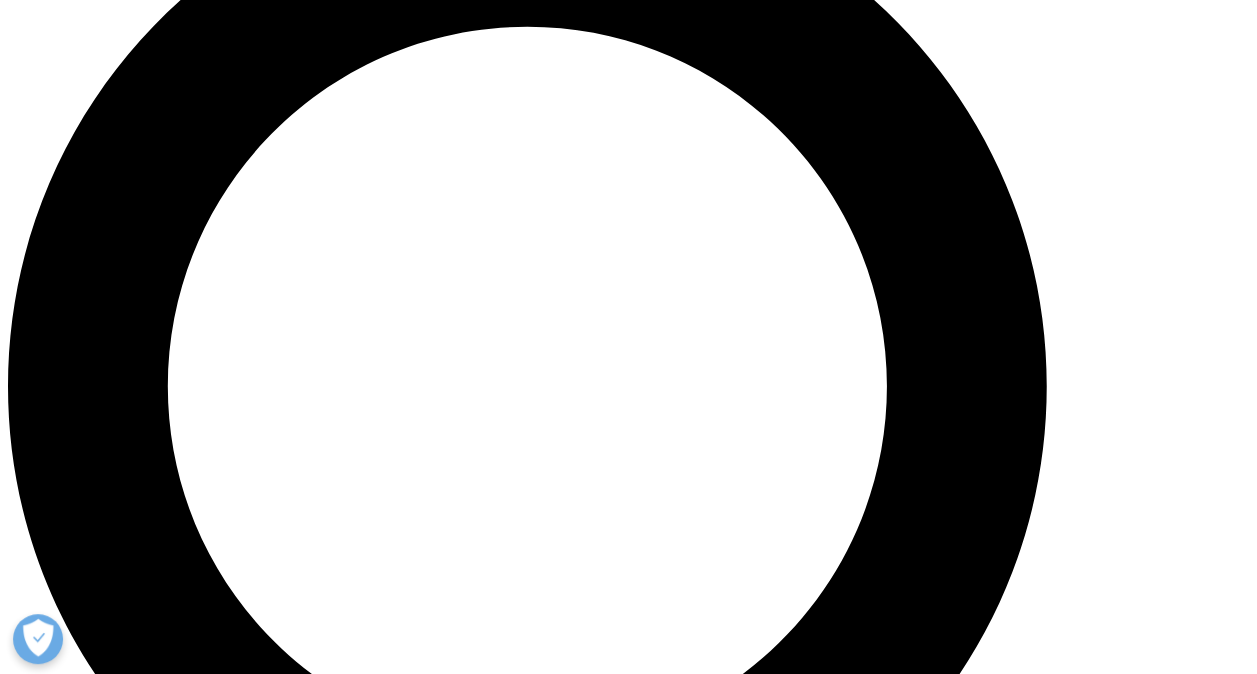 scroll, scrollTop: 1462, scrollLeft: 0, axis: vertical 